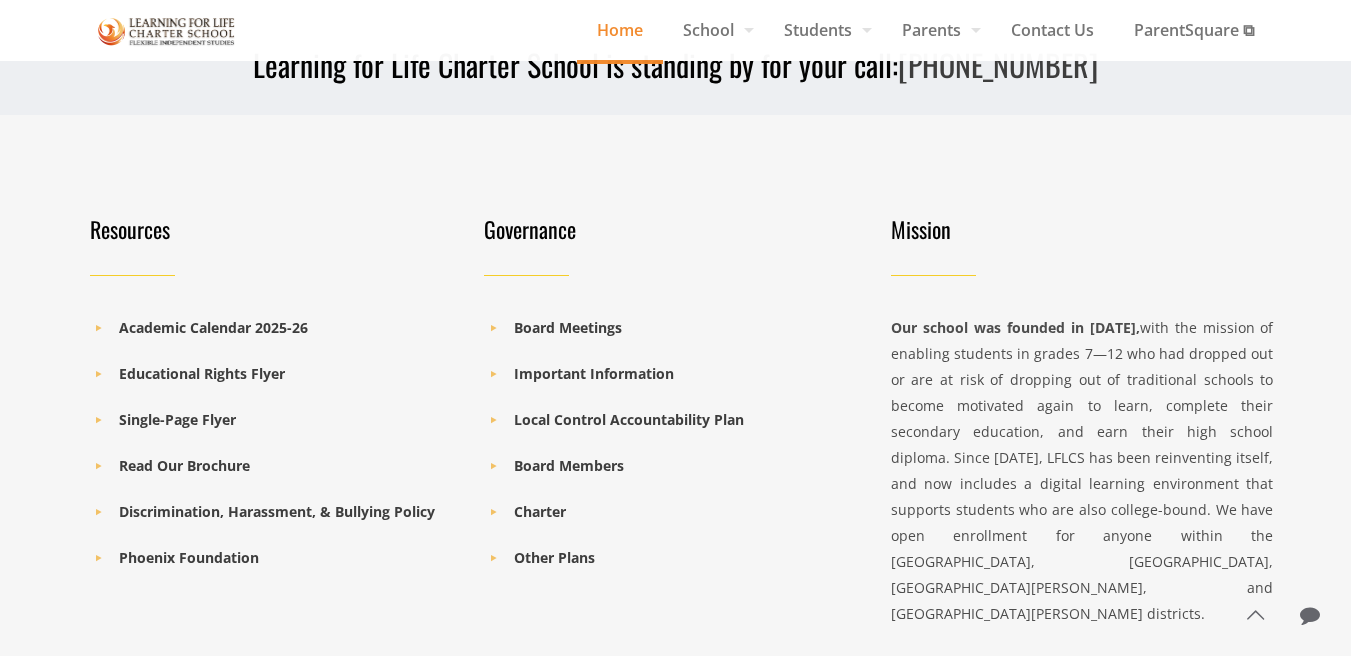 scroll, scrollTop: 2882, scrollLeft: 0, axis: vertical 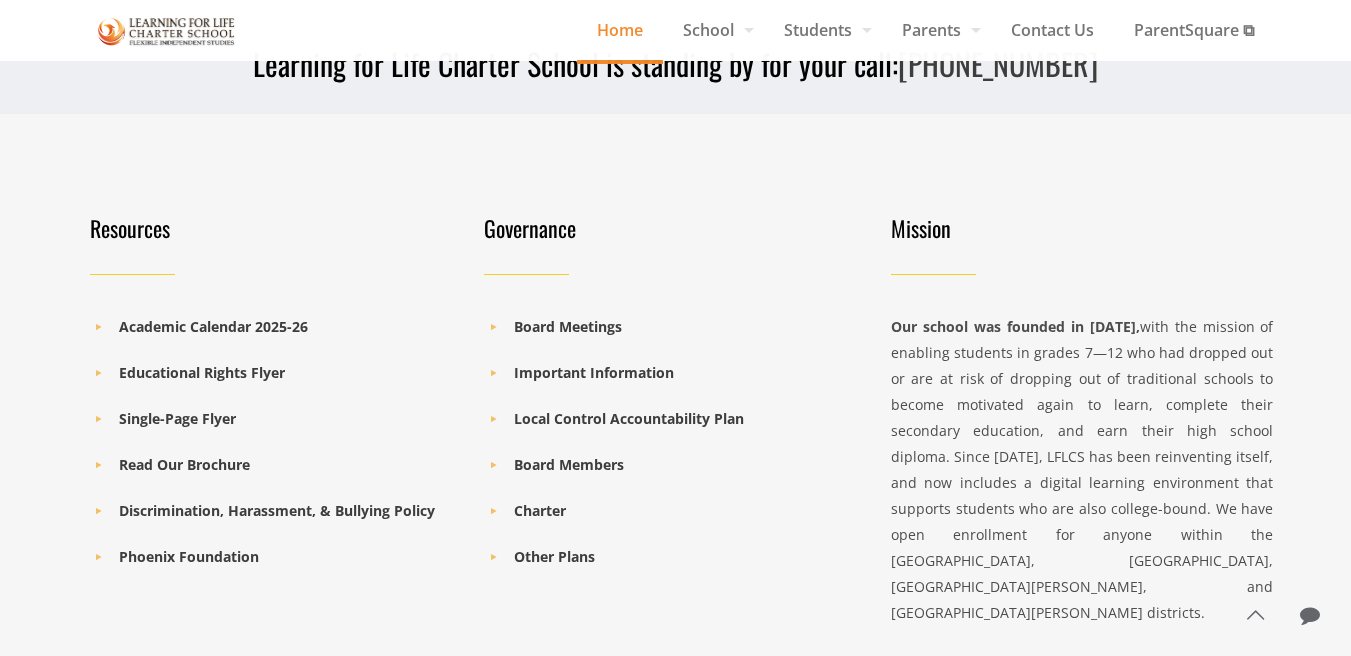 click on "Our school was founded in [DATE],  with the mission of enabling students in grades 7—12 who had dropped out or are at risk of dropping out of traditional schools to become motivated again to learn, complete their secondary education, and earn their high school diploma. Since [DATE], LFLCS has been reinventing itself, and now includes a digital learning environment that supports students who are also college-bound. We have open enrollment for anyone within the [GEOGRAPHIC_DATA], [GEOGRAPHIC_DATA], [GEOGRAPHIC_DATA][PERSON_NAME], and [GEOGRAPHIC_DATA][PERSON_NAME] districts." at bounding box center (1082, 470) 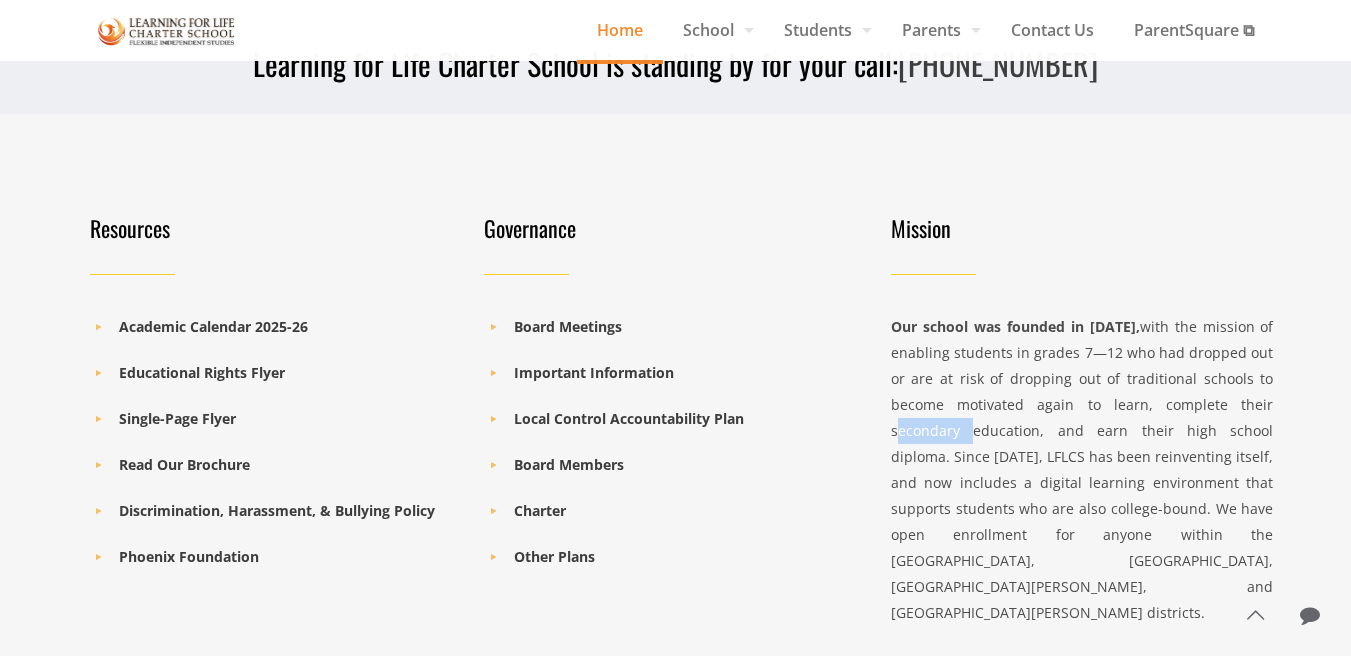 click on "Our school was founded in 2001,  with the mission of enabling students in grades 7—12 who had dropped out or are at risk of dropping out of traditional schools to become motivated again to learn, complete their secondary education, and earn their high school diploma. Since 2014, LFLCS has been reinventing itself, and now includes a digital learning environment that supports students who are also college-bound. We have open enrollment for anyone within the Monterey, Salinas, San Benito, and Santa Cruz school districts." at bounding box center [1082, 470] 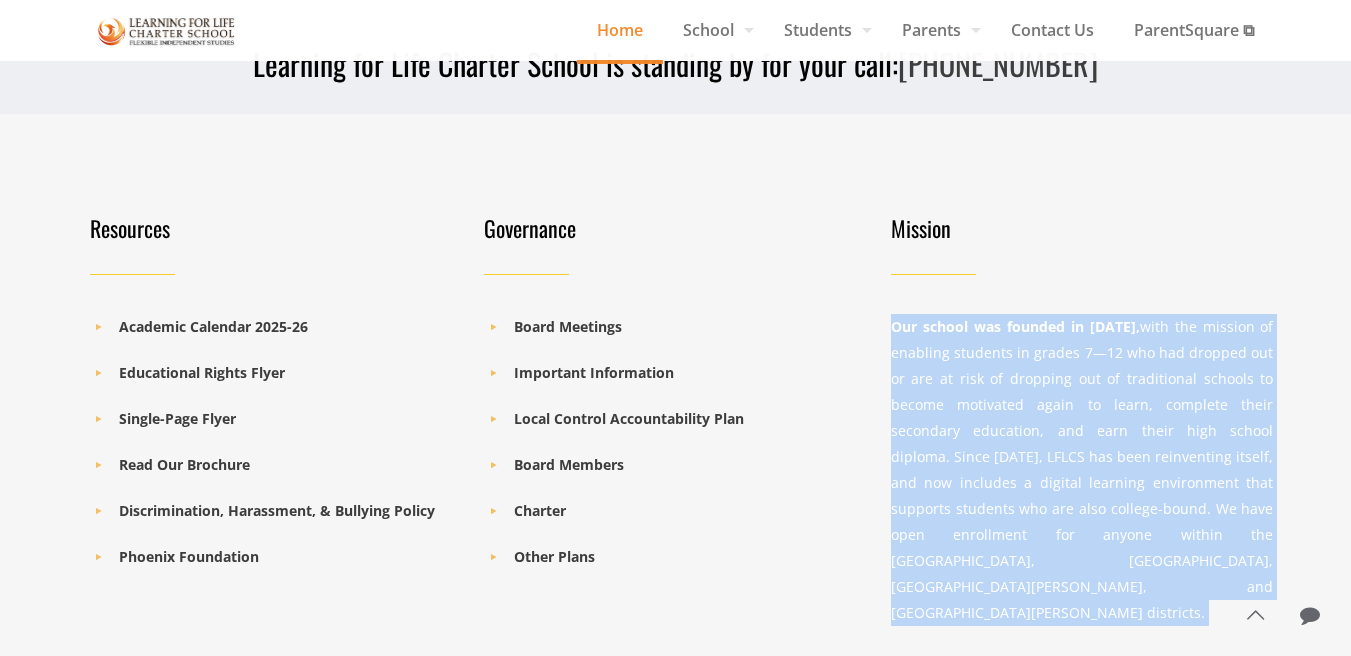 click on "Our school was founded in 2001,  with the mission of enabling students in grades 7—12 who had dropped out or are at risk of dropping out of traditional schools to become motivated again to learn, complete their secondary education, and earn their high school diploma. Since 2014, LFLCS has been reinventing itself, and now includes a digital learning environment that supports students who are also college-bound. We have open enrollment for anyone within the Monterey, Salinas, San Benito, and Santa Cruz school districts." at bounding box center [1082, 470] 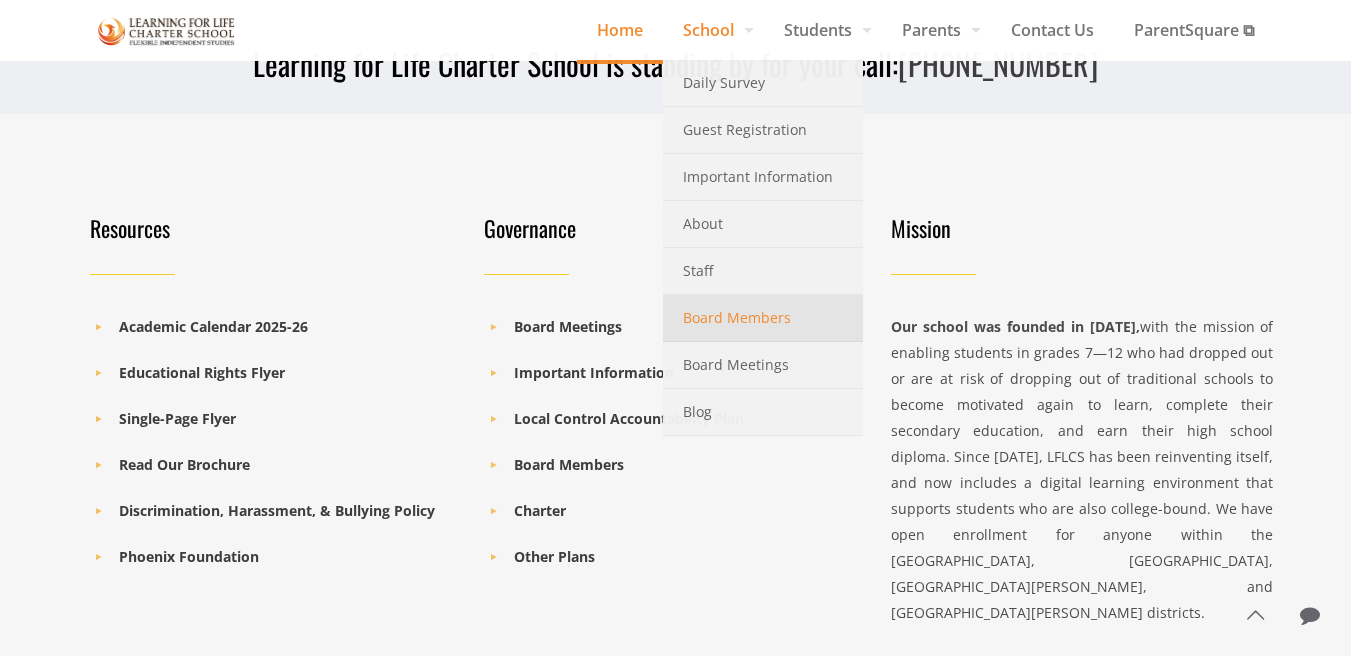 click on "Board Members" at bounding box center [737, 318] 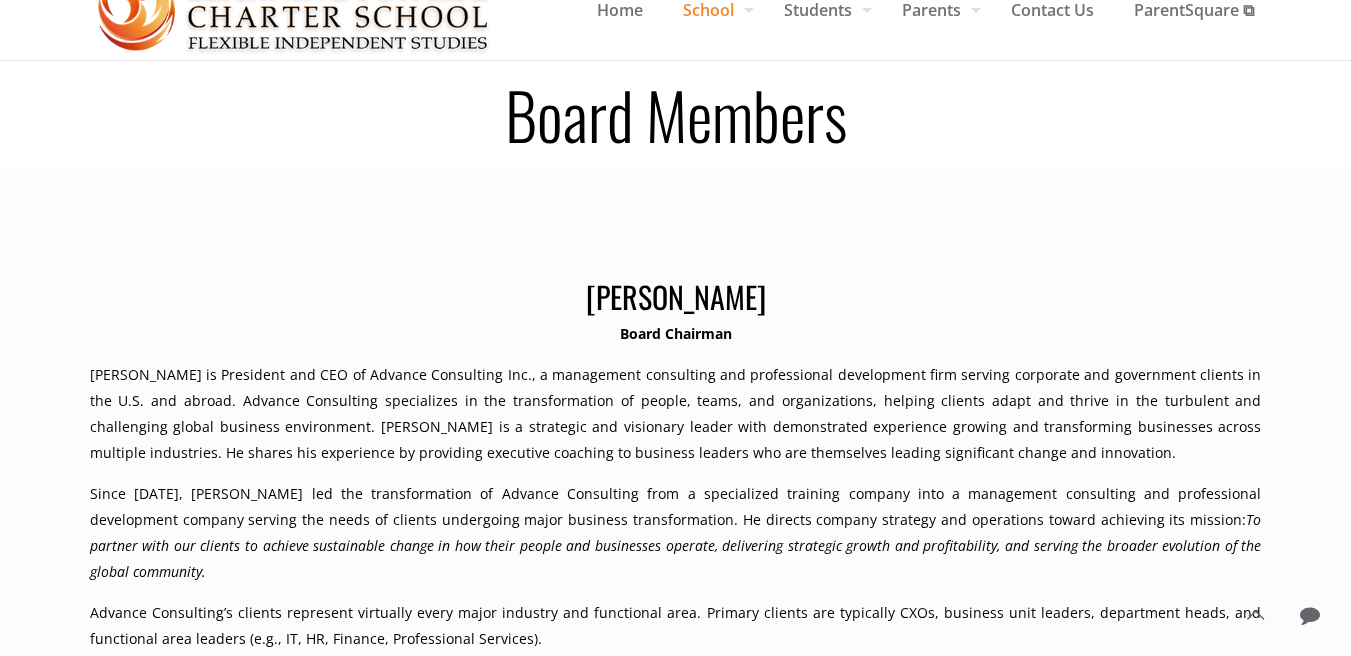 scroll, scrollTop: 31, scrollLeft: 0, axis: vertical 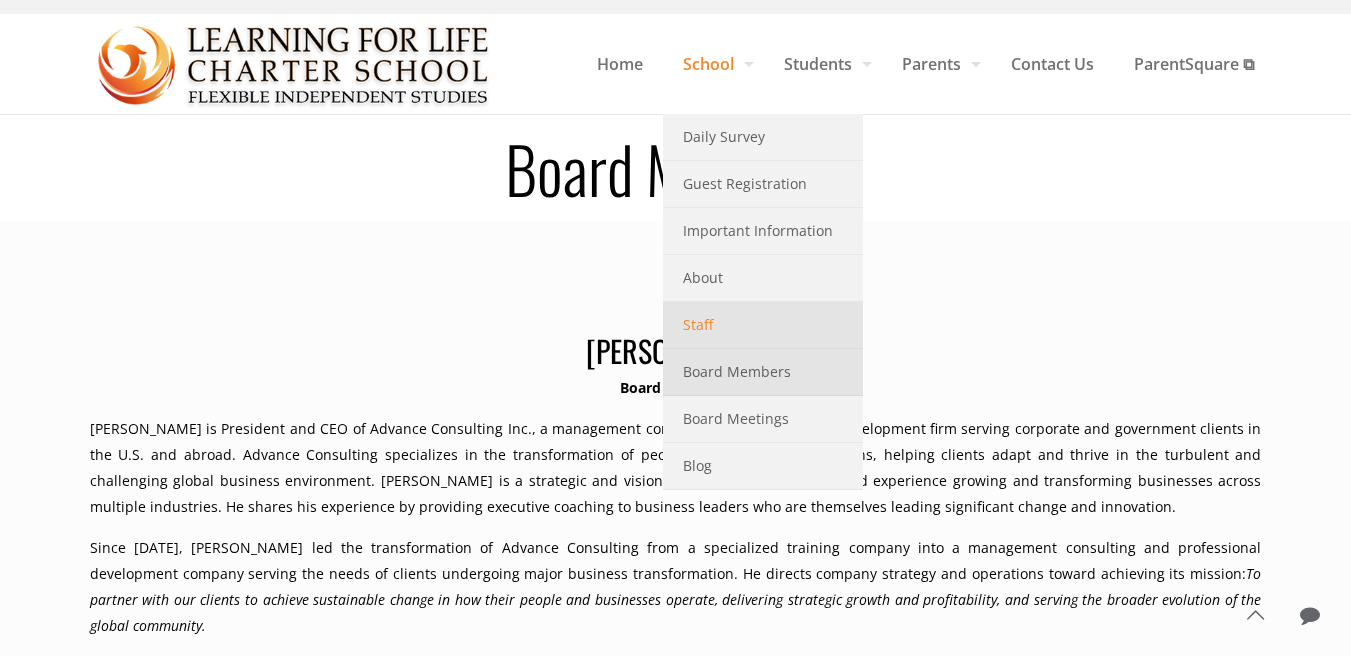 click on "Staff" at bounding box center (763, 325) 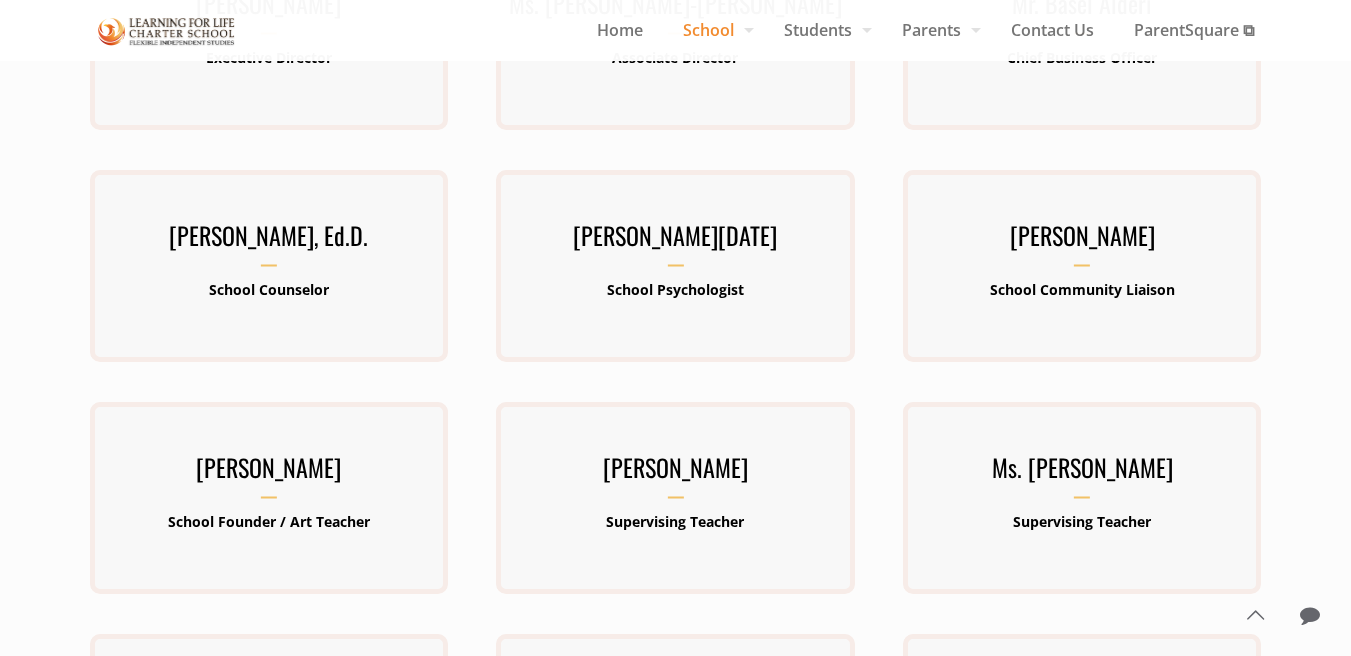 scroll, scrollTop: 437, scrollLeft: 0, axis: vertical 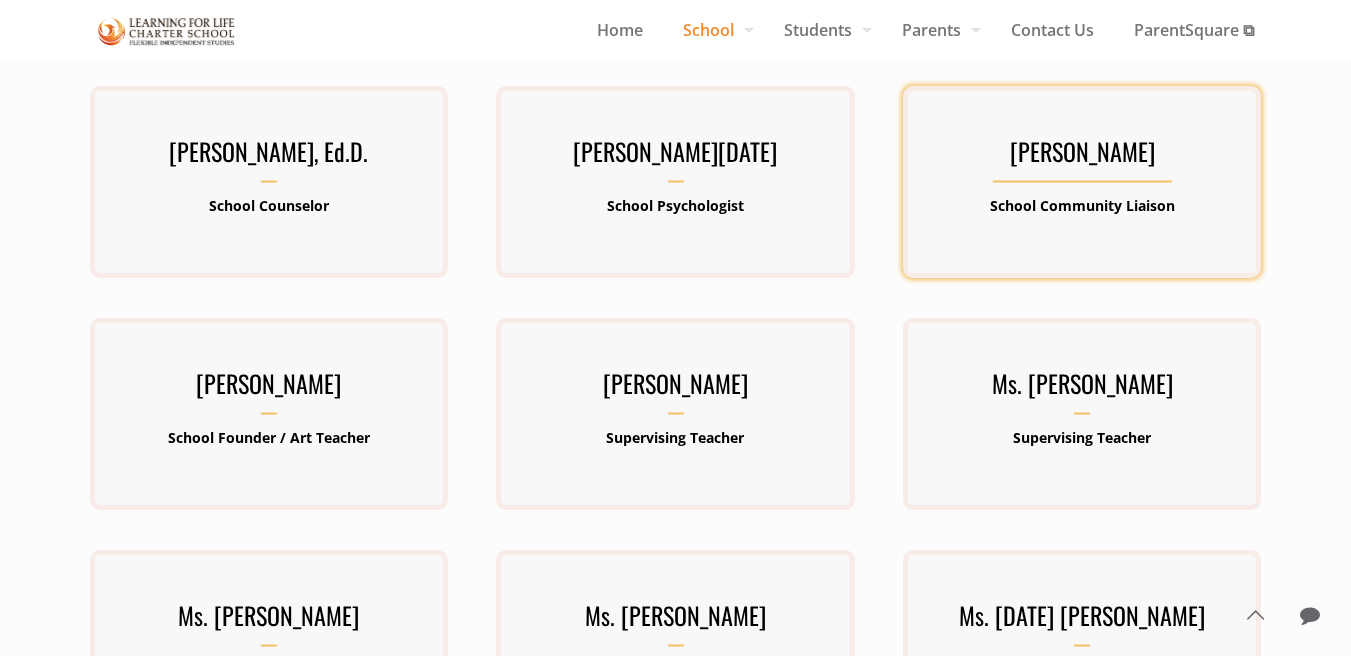 click on "[PERSON_NAME]" at bounding box center (1082, 157) 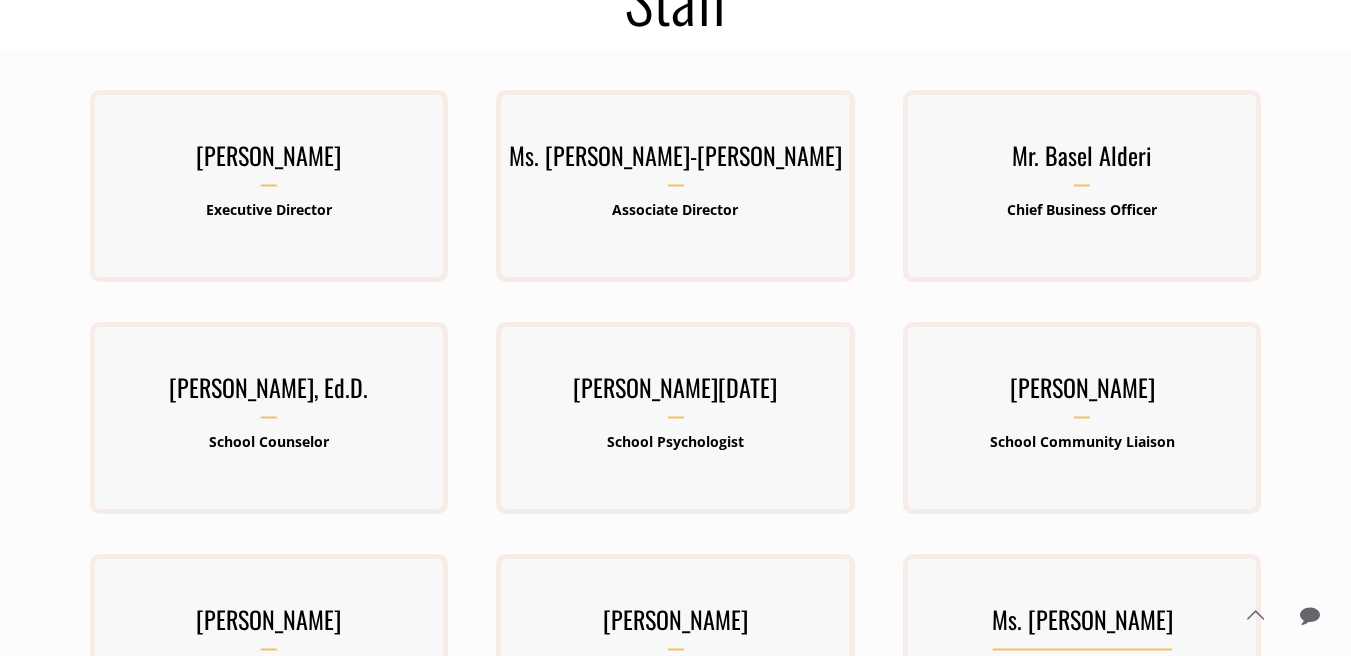 scroll, scrollTop: 0, scrollLeft: 0, axis: both 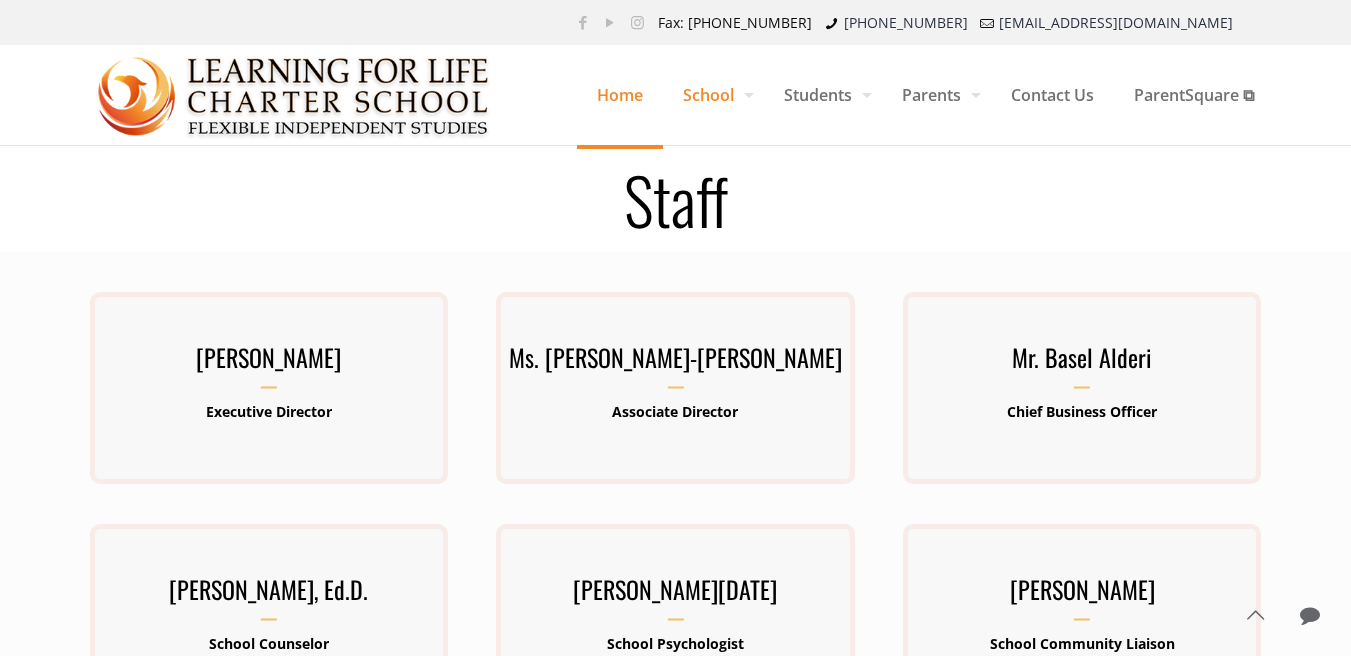 click on "Home" at bounding box center [620, 95] 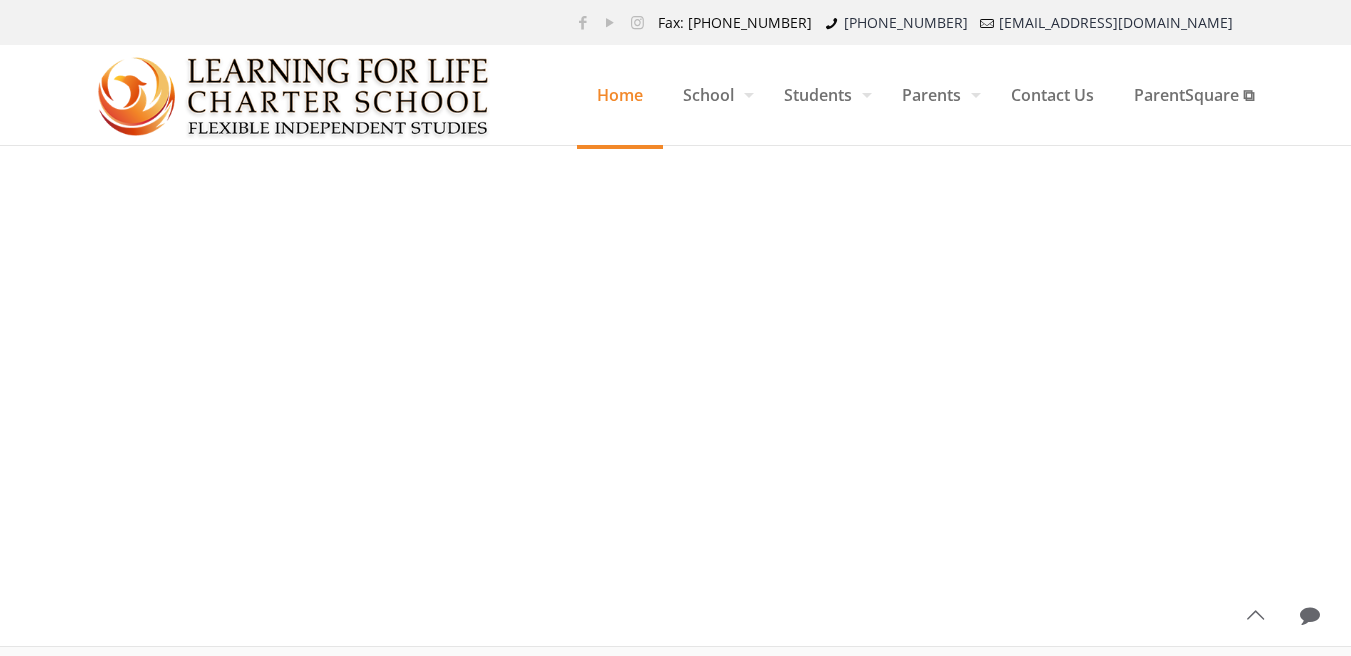 scroll, scrollTop: 0, scrollLeft: 0, axis: both 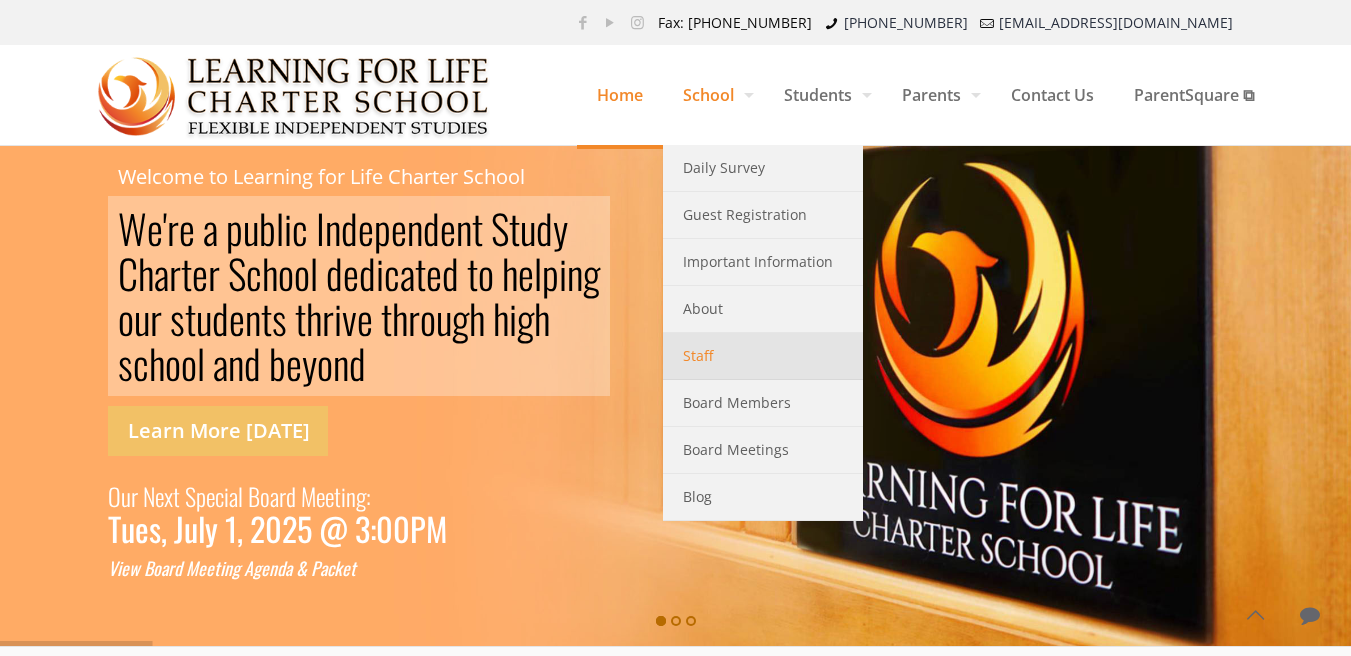 click on "Staff" at bounding box center (763, 356) 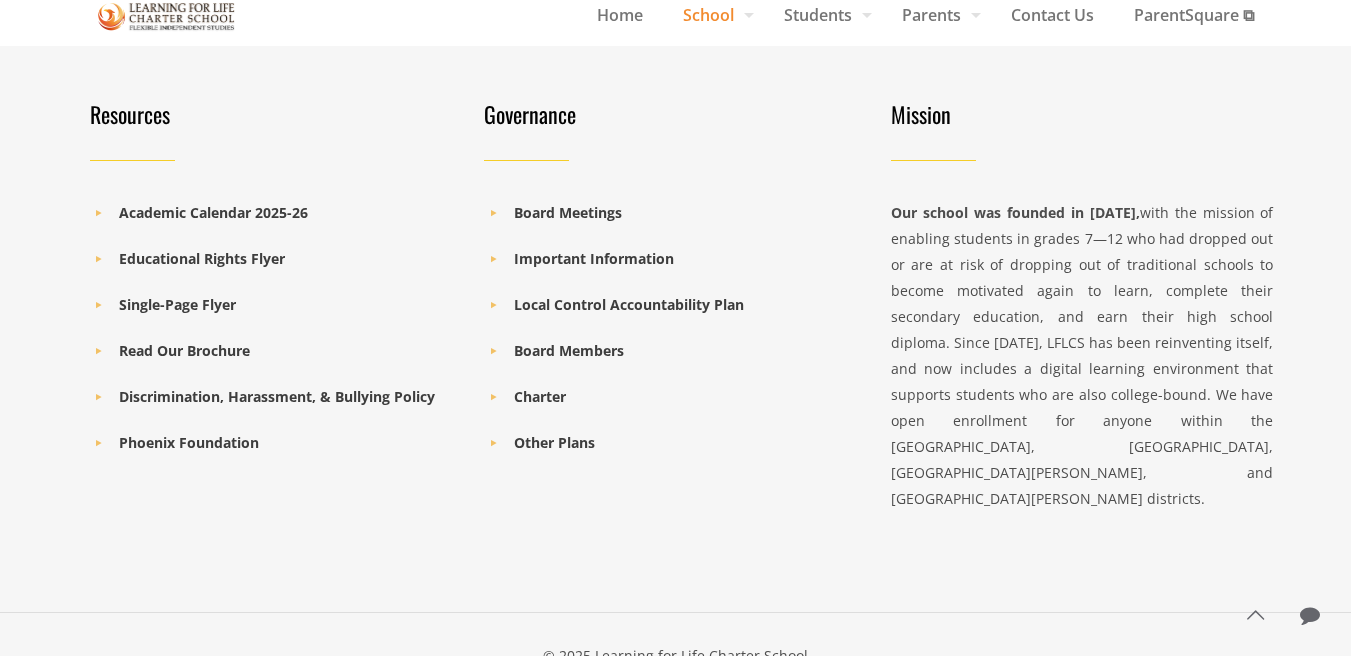 scroll, scrollTop: 1648, scrollLeft: 0, axis: vertical 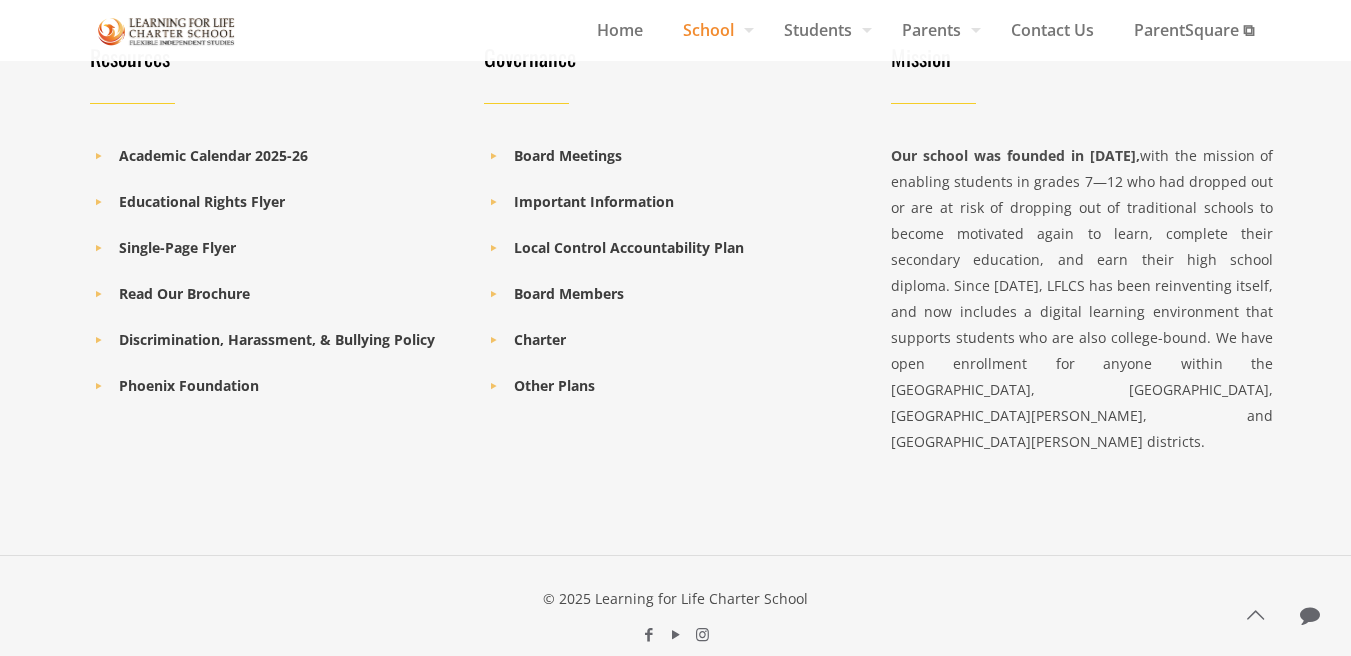 click on "Our school was founded in [DATE],  with the mission of enabling students in grades 7—12 who had dropped out or are at risk of dropping out of traditional schools to become motivated again to learn, complete their secondary education, and earn their high school diploma. Since [DATE], LFLCS has been reinventing itself, and now includes a digital learning environment that supports students who are also college-bound. We have open enrollment for anyone within the [GEOGRAPHIC_DATA], [GEOGRAPHIC_DATA], [GEOGRAPHIC_DATA][PERSON_NAME], and [GEOGRAPHIC_DATA][PERSON_NAME] districts." at bounding box center [1082, 299] 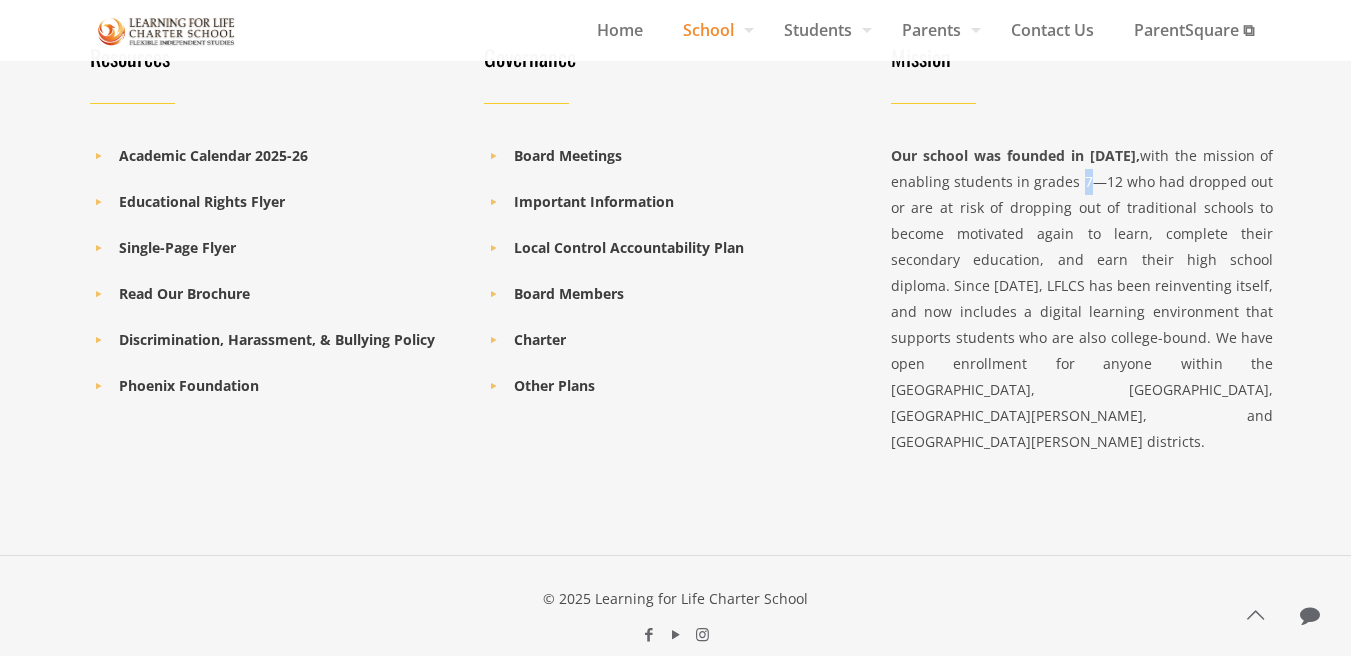click on "Our school was founded in [DATE],  with the mission of enabling students in grades 7—12 who had dropped out or are at risk of dropping out of traditional schools to become motivated again to learn, complete their secondary education, and earn their high school diploma. Since [DATE], LFLCS has been reinventing itself, and now includes a digital learning environment that supports students who are also college-bound. We have open enrollment for anyone within the [GEOGRAPHIC_DATA], [GEOGRAPHIC_DATA], [GEOGRAPHIC_DATA][PERSON_NAME], and [GEOGRAPHIC_DATA][PERSON_NAME] districts." at bounding box center (1082, 299) 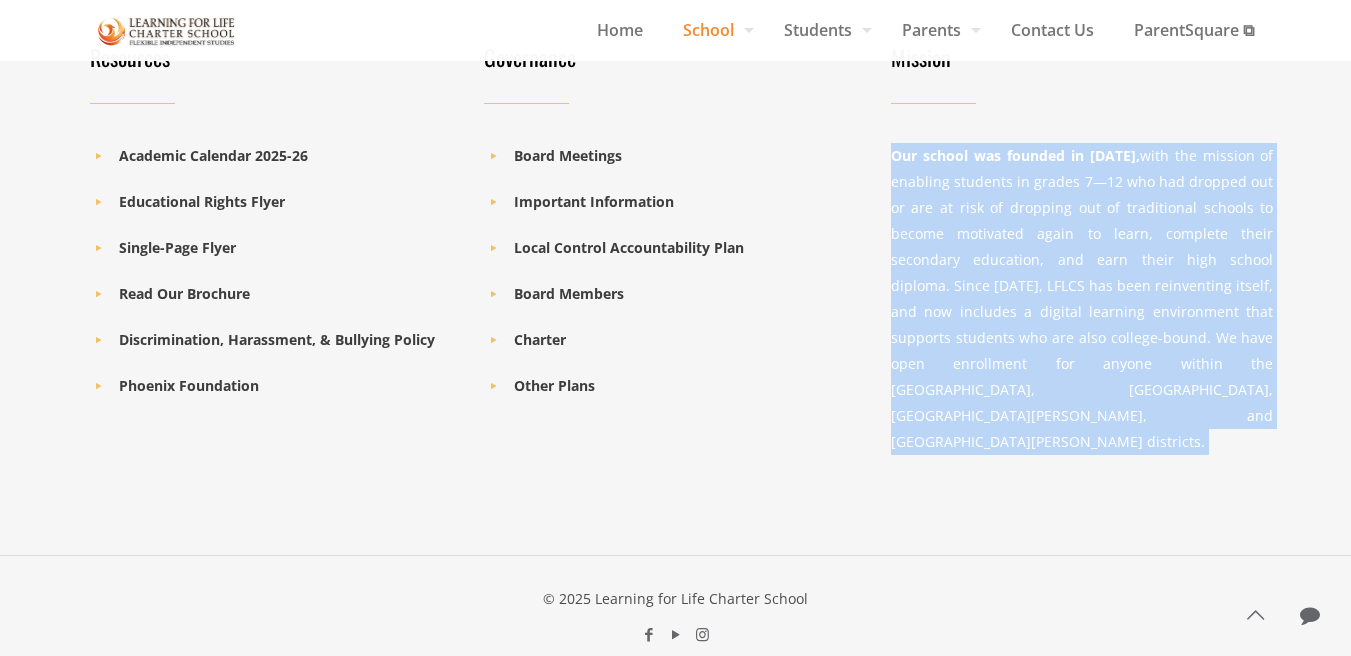 click on "Our school was founded in [DATE],  with the mission of enabling students in grades 7—12 who had dropped out or are at risk of dropping out of traditional schools to become motivated again to learn, complete their secondary education, and earn their high school diploma. Since [DATE], LFLCS has been reinventing itself, and now includes a digital learning environment that supports students who are also college-bound. We have open enrollment for anyone within the [GEOGRAPHIC_DATA], [GEOGRAPHIC_DATA], [GEOGRAPHIC_DATA][PERSON_NAME], and [GEOGRAPHIC_DATA][PERSON_NAME] districts." at bounding box center (1082, 299) 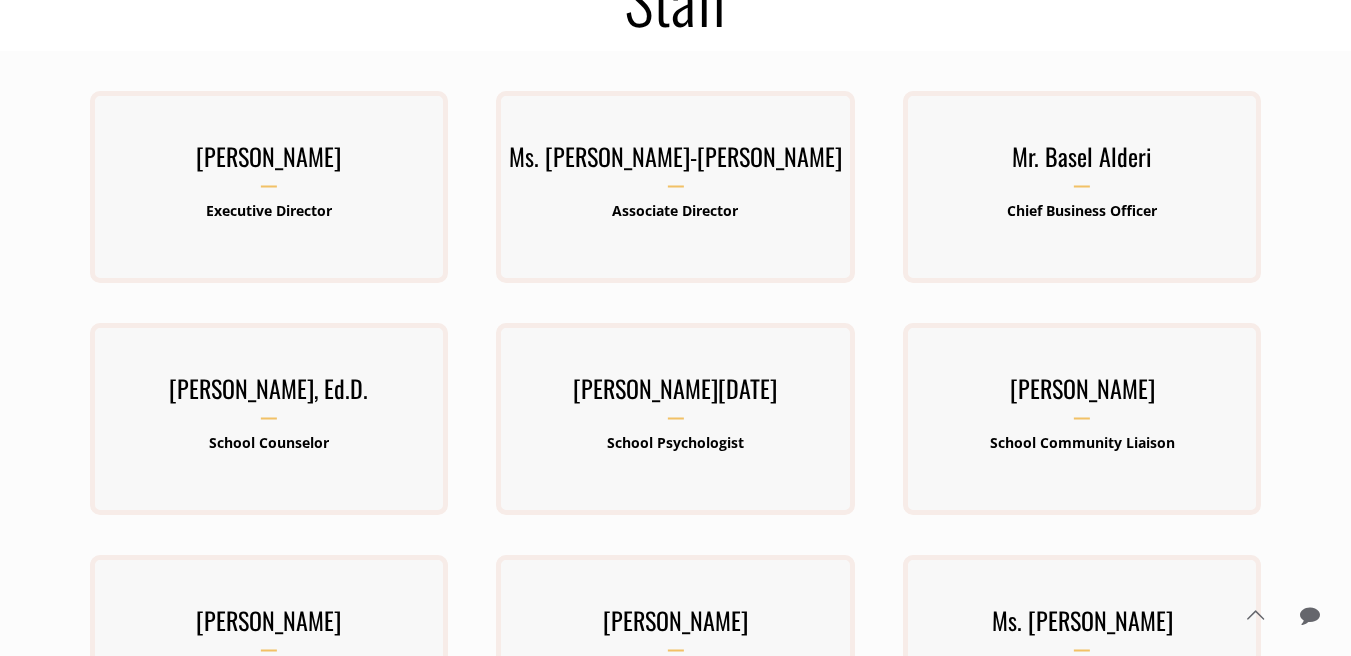 scroll, scrollTop: 0, scrollLeft: 0, axis: both 